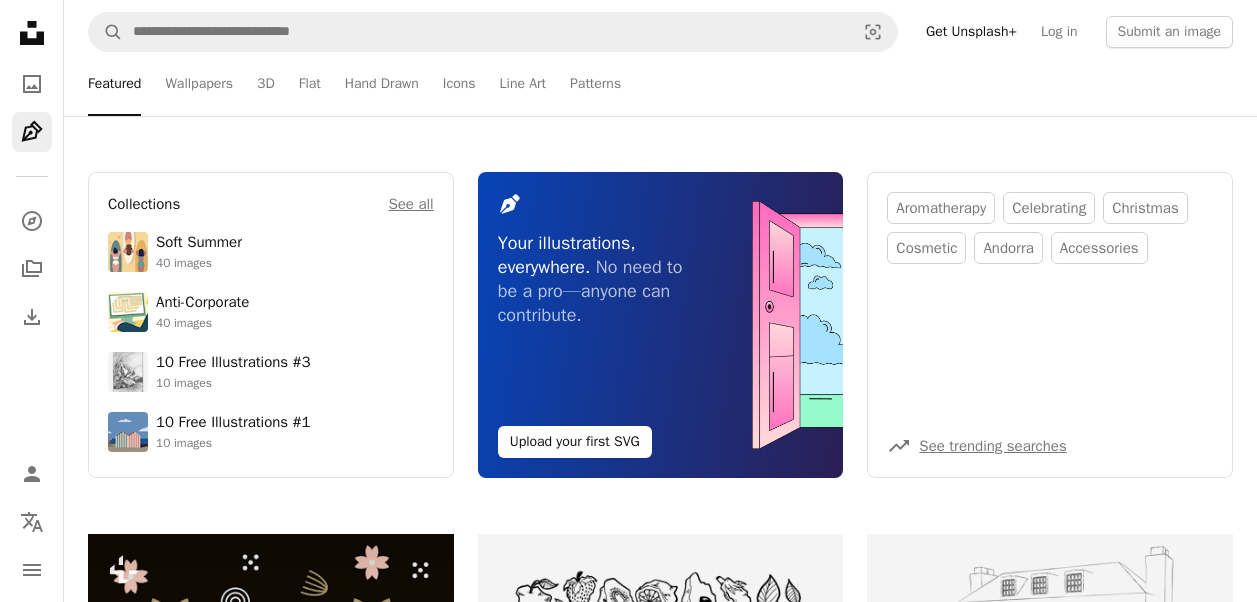 scroll, scrollTop: 11176, scrollLeft: 0, axis: vertical 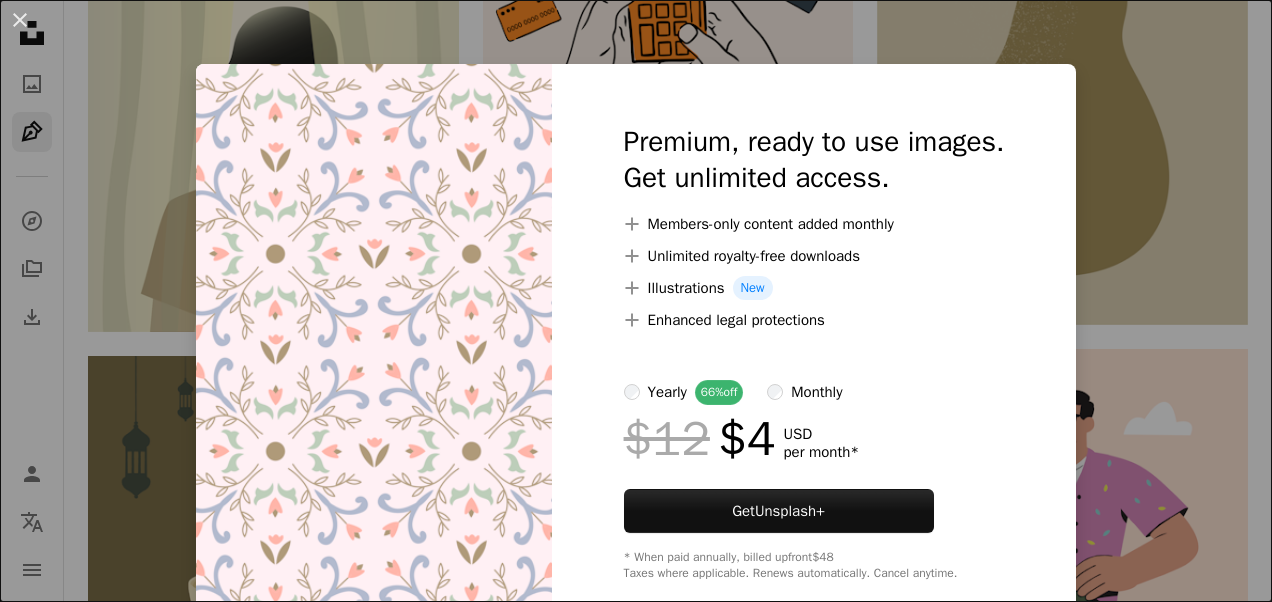 click on "An X shape Premium, ready to use images. Get unlimited access. A plus sign Members-only content added monthly A plus sign Unlimited royalty-free downloads A plus sign Illustrations  New A plus sign Enhanced legal protections yearly 66%  off monthly $12   $4 USD per month * Get  Unsplash+ * When paid annually, billed upfront  $48 Taxes where applicable. Renews automatically. Cancel anytime." at bounding box center [636, 301] 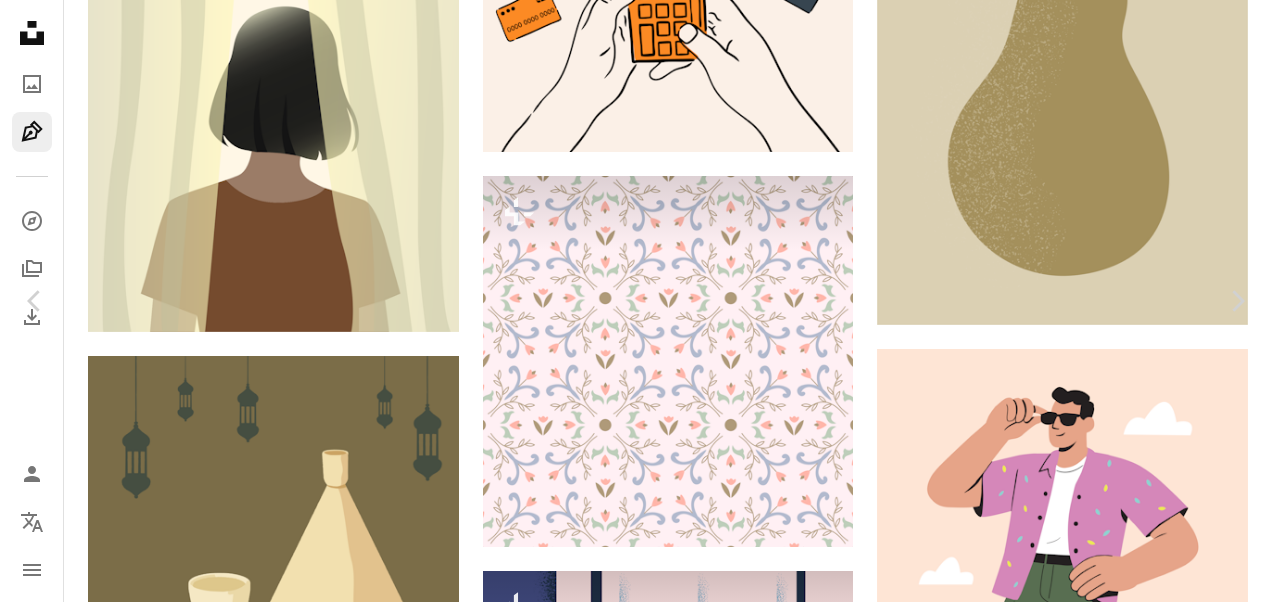 click on "An X shape" at bounding box center (20, 20) 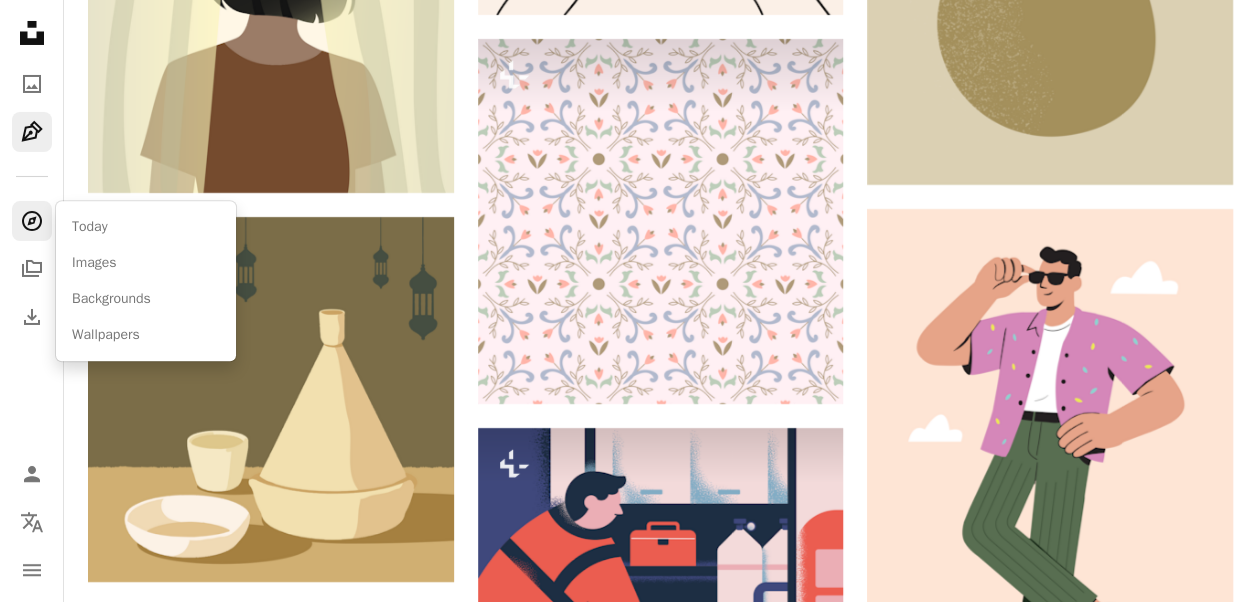 click on "A compass" 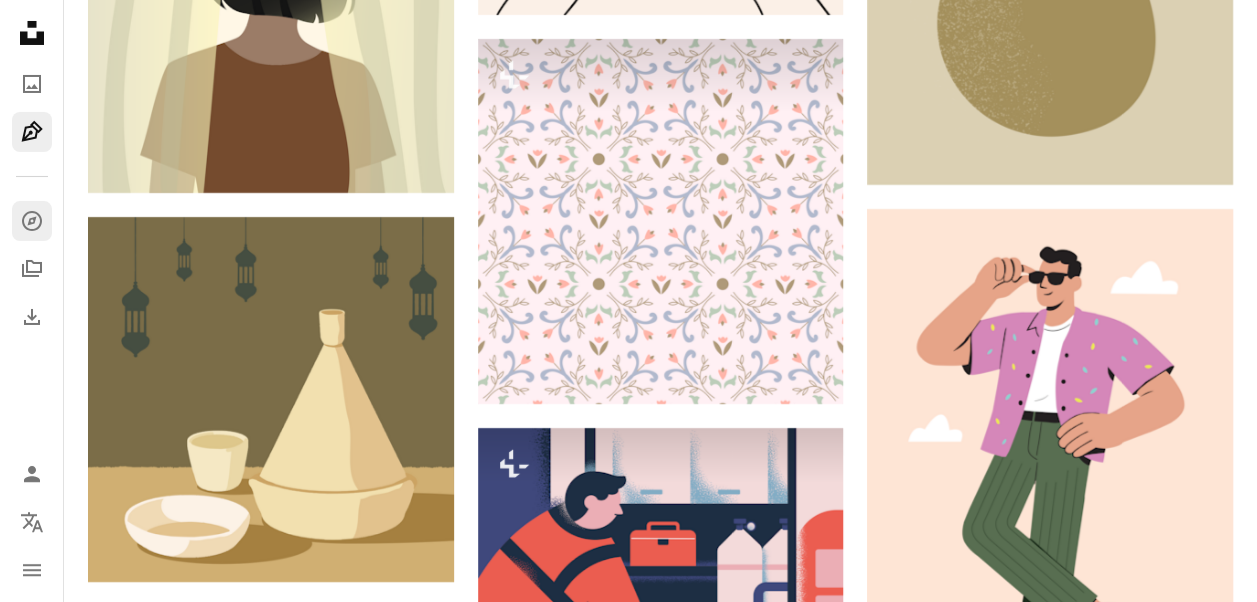 click 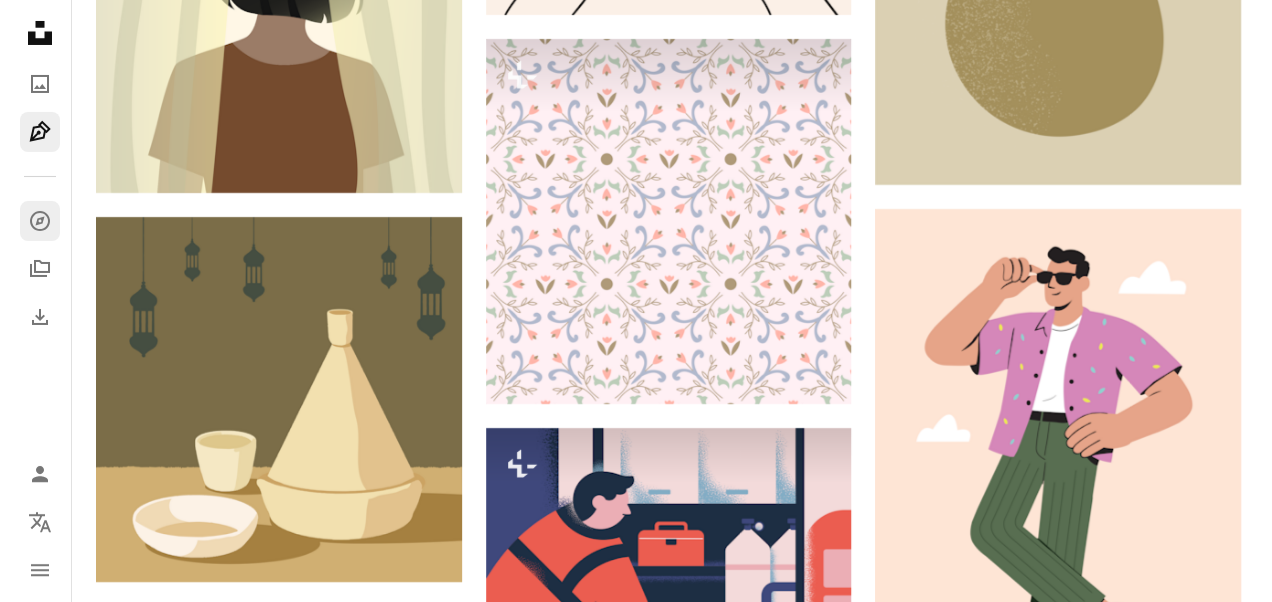 scroll, scrollTop: 0, scrollLeft: 0, axis: both 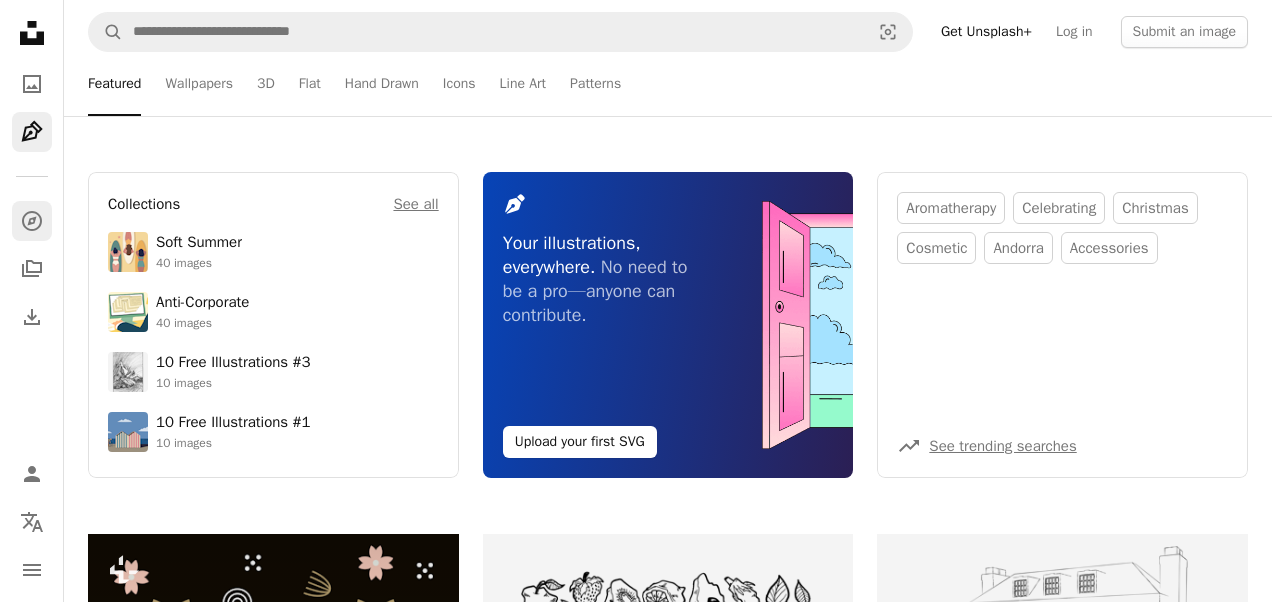 click on "A compass" 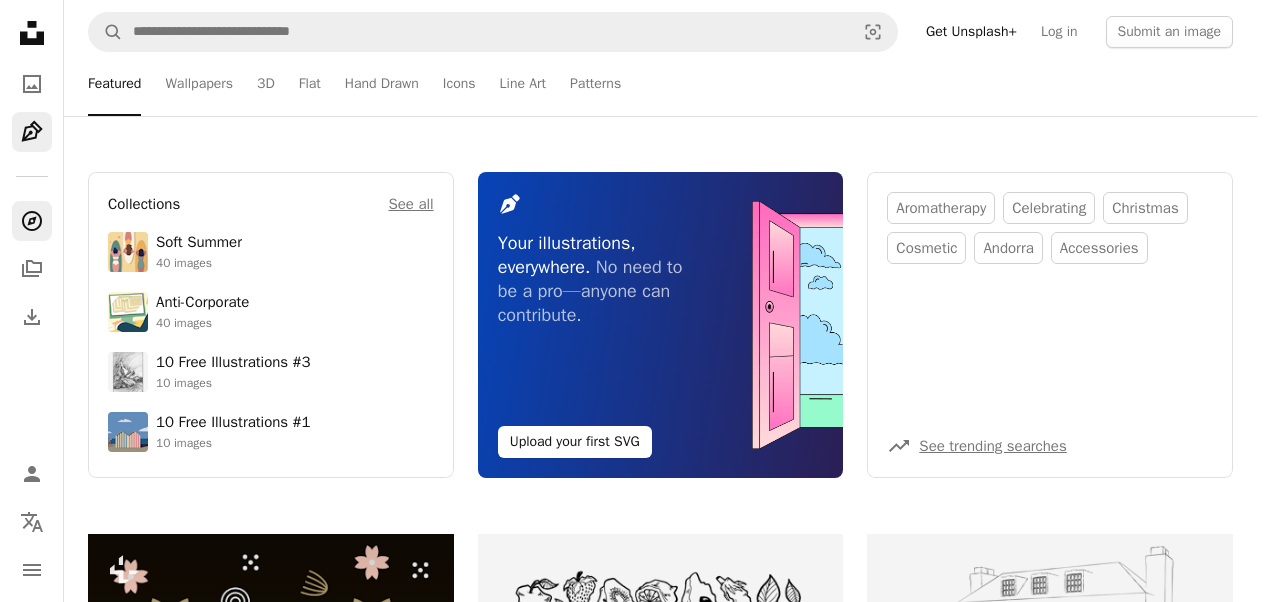 scroll, scrollTop: 11176, scrollLeft: 0, axis: vertical 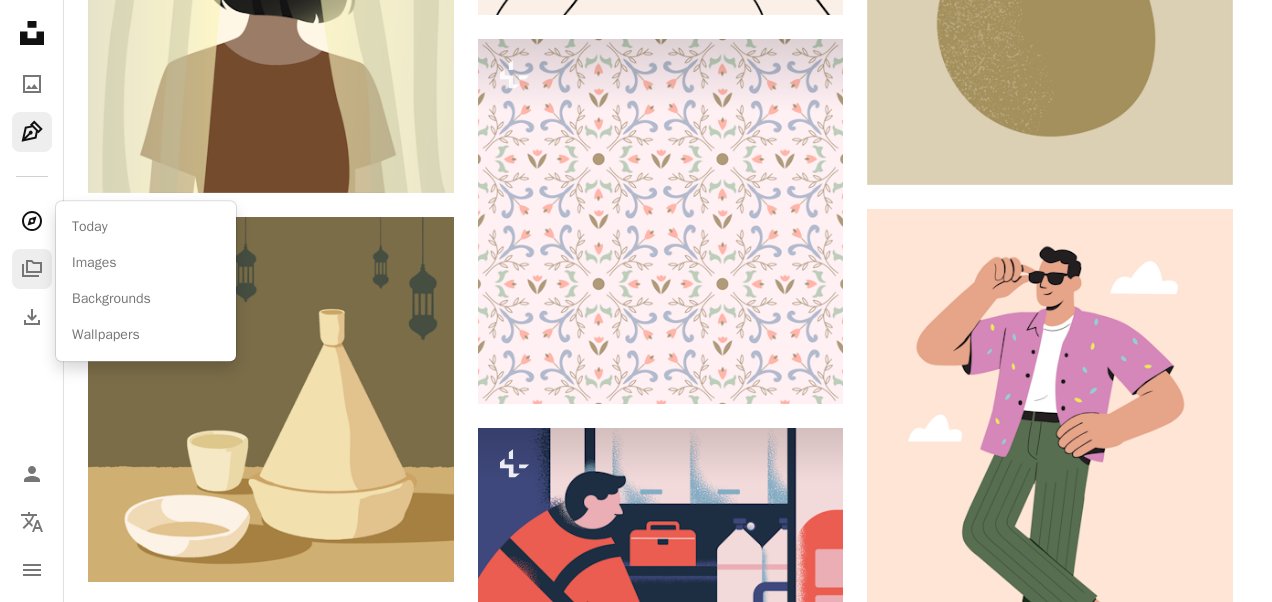 click on "Unsplash logo Unsplash Home A photo Pen Tool A compass A stack of folders Download Illustrations Chevron down Person Localization icon navigation menu A magnifying glass Visual search Get Unsplash+ Log in Submit an image Featured Featured Wallpapers 3D Flat Hand Drawn Icons Line Art Patterns Collections See all Soft Summer 40 images Anti-Corporate 40 images 10 Free Illustrations #3 10 images 10 Free Illustrations #1 10 images Pen Tool Your illustrations, everywhere.   No need to be a pro—anyone can contribute. Upload your first SVG aromatherapy celebrating christmas cosmetic andorra accessories A trend sign See trending searches Red, White and Blue 33 images aromatherapy celebrating christmas cosmetic andorra accessories A trend sign See trending searches Collections See all Soft Summer 40 images Anti-Corporate 40 images 10 Free Illustrations #3 10 images 10 Free Illustrations #1 10 images Red, White and Blue 33 images Pen Tool Your illustrations, everywhere.   No need to be a pro—anyone can contribute." at bounding box center [628, 301] 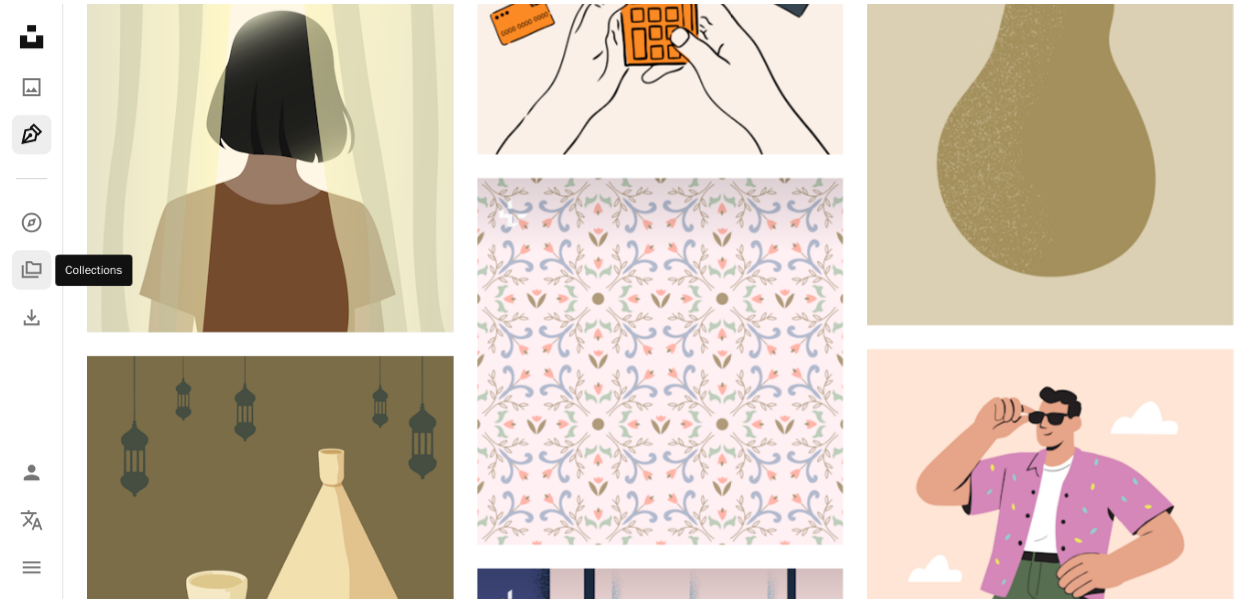 scroll, scrollTop: 11176, scrollLeft: 0, axis: vertical 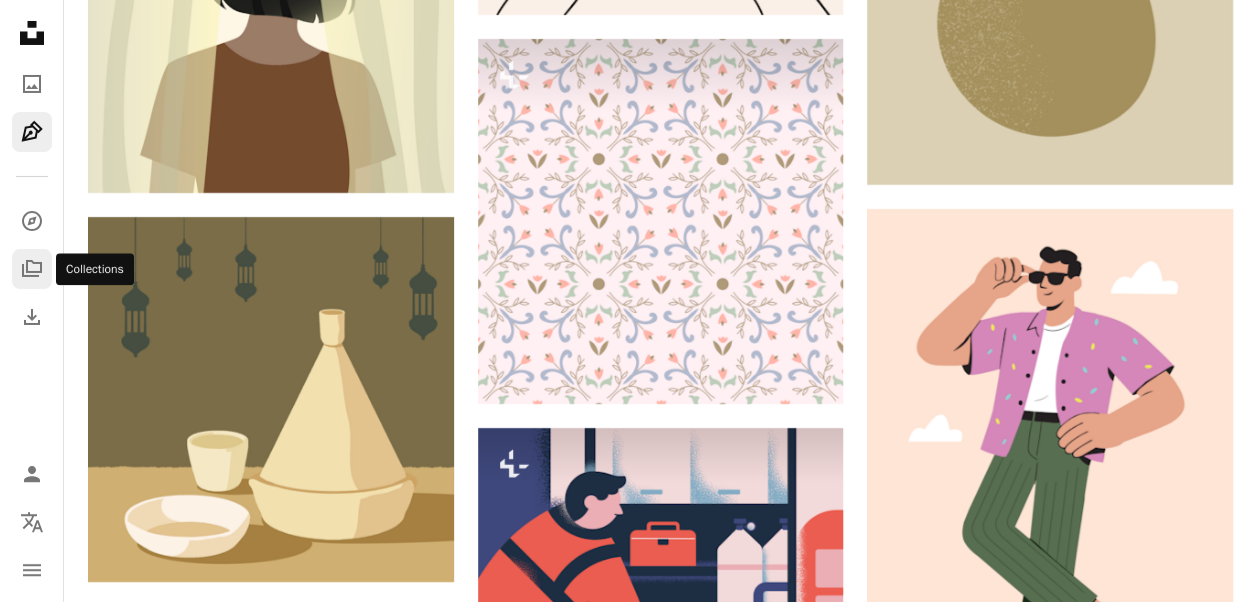 click on "A stack of folders" 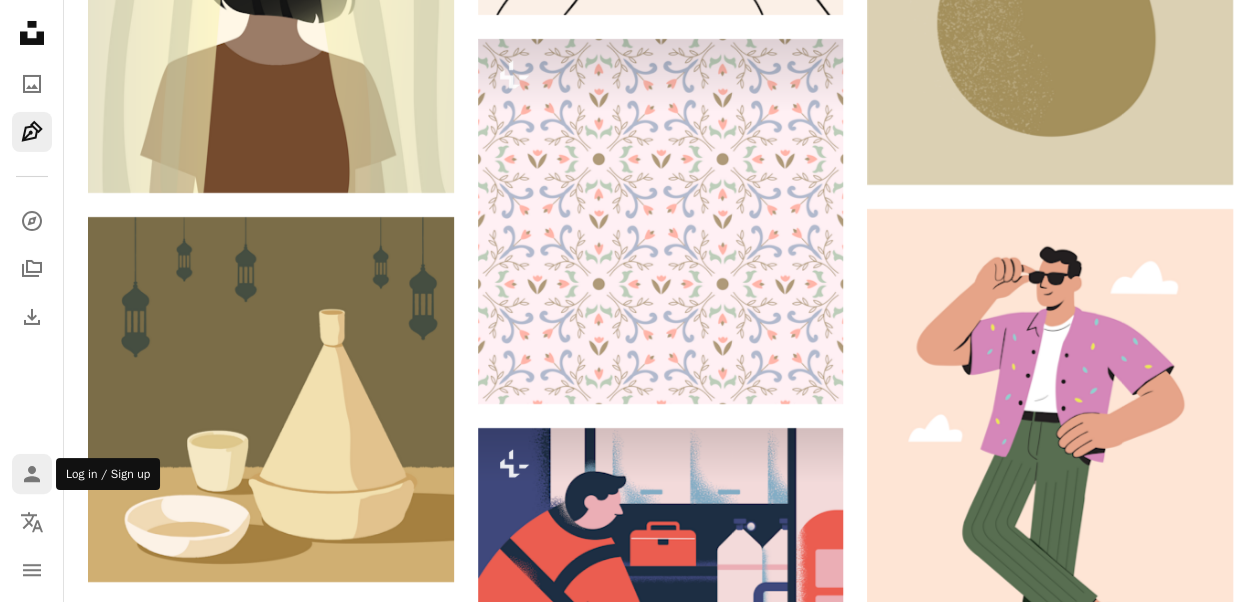 scroll, scrollTop: 0, scrollLeft: 0, axis: both 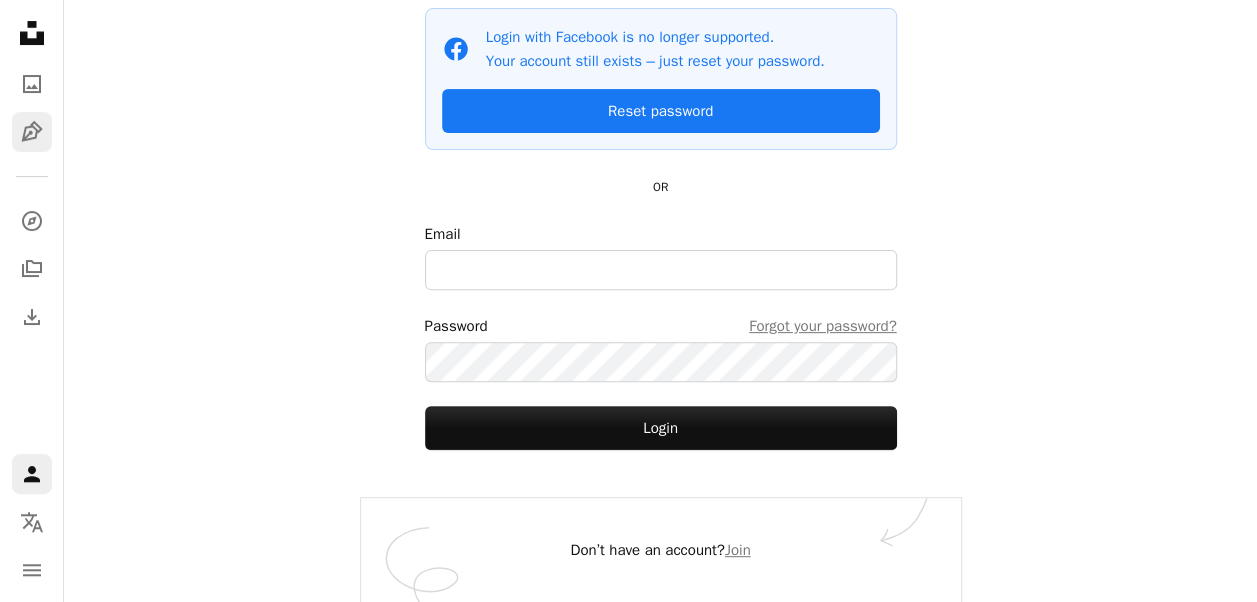 click on "Pen Tool" 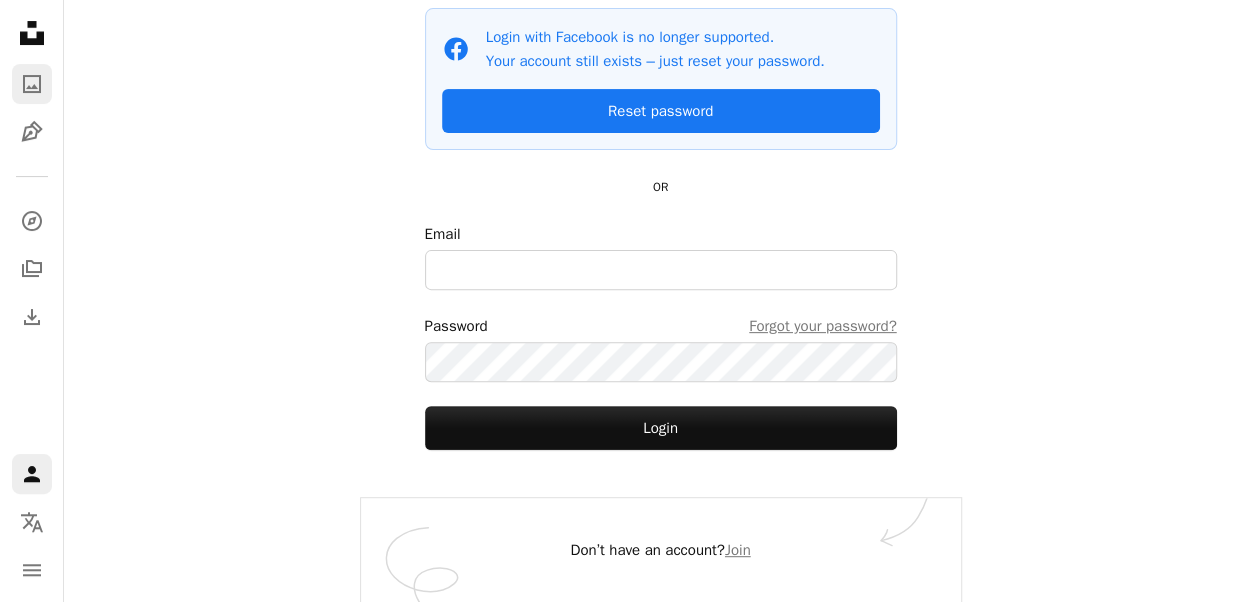 click on "A photo" 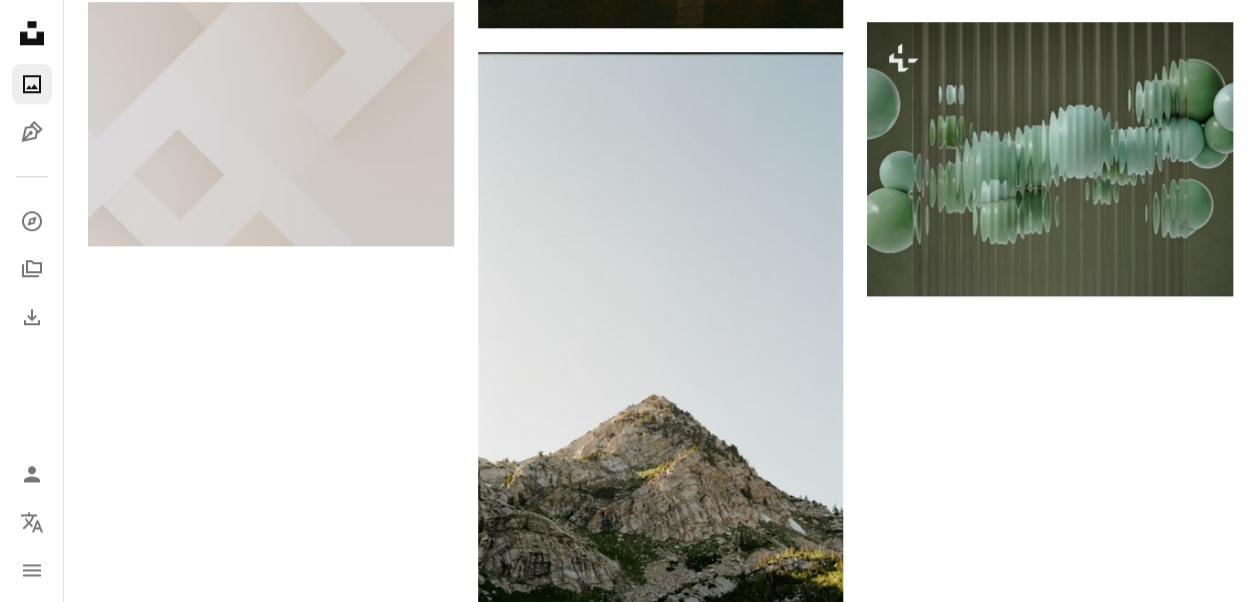 scroll, scrollTop: 300, scrollLeft: 0, axis: vertical 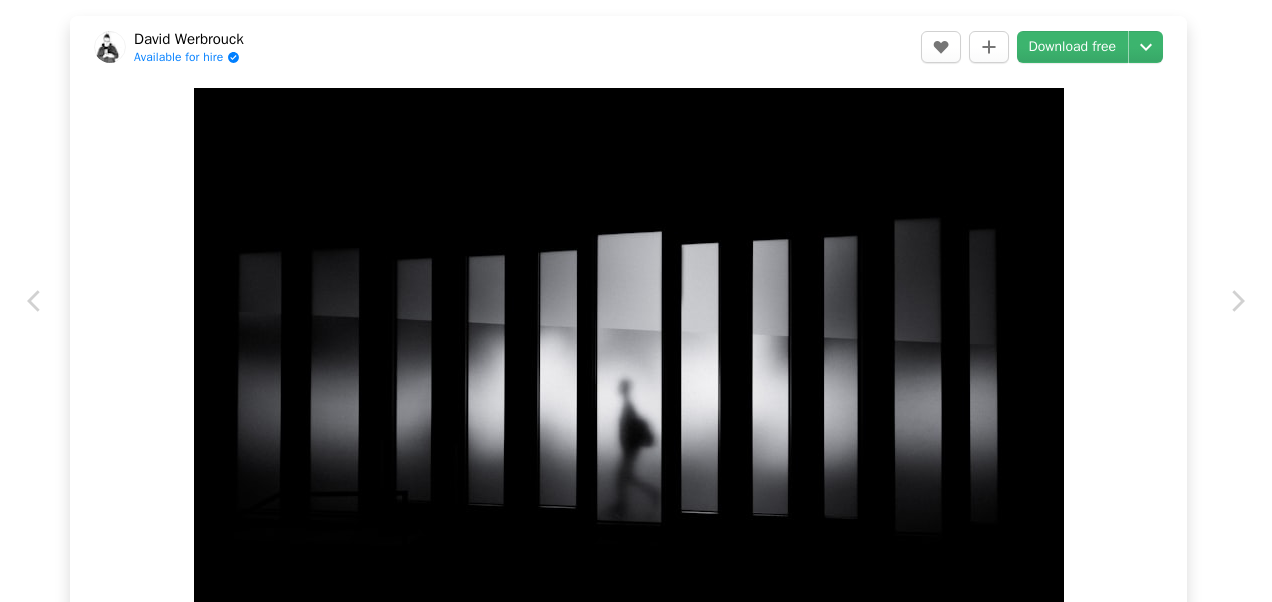 click on "An X shape" at bounding box center (20, 20) 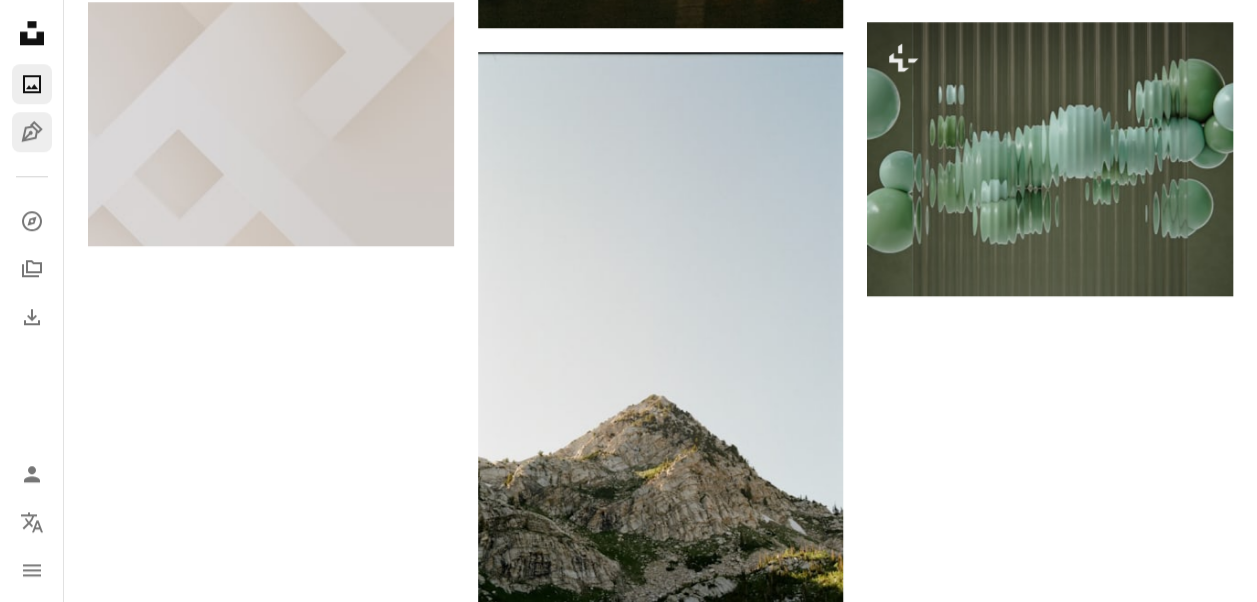 click on "Pen Tool" 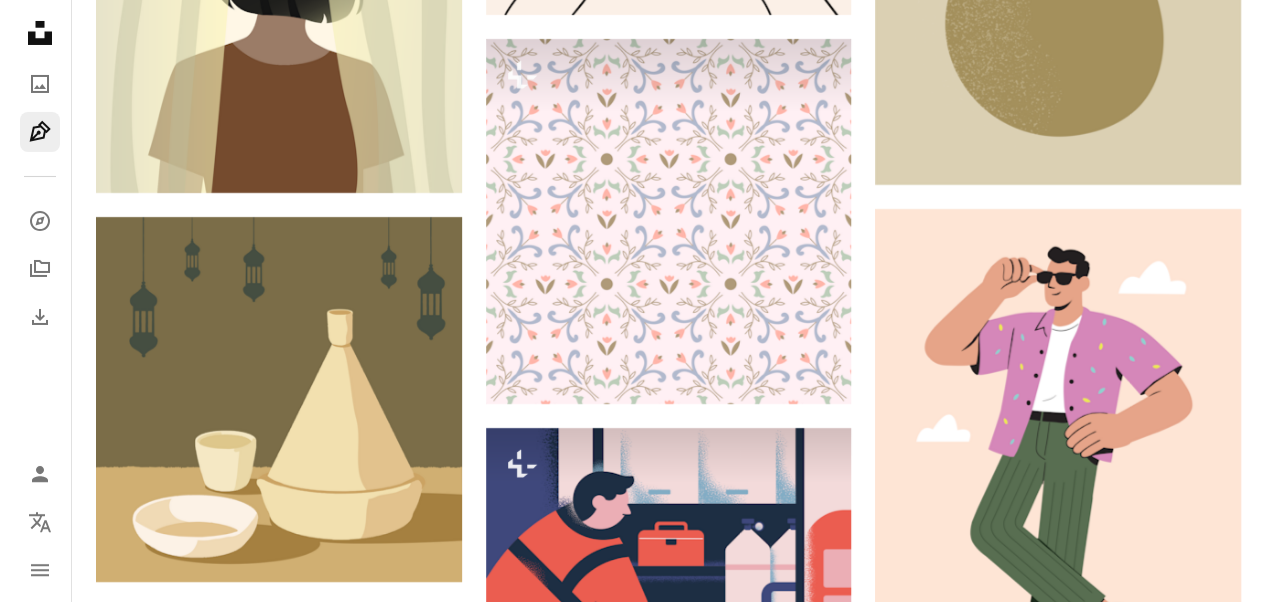 scroll, scrollTop: 11400, scrollLeft: 0, axis: vertical 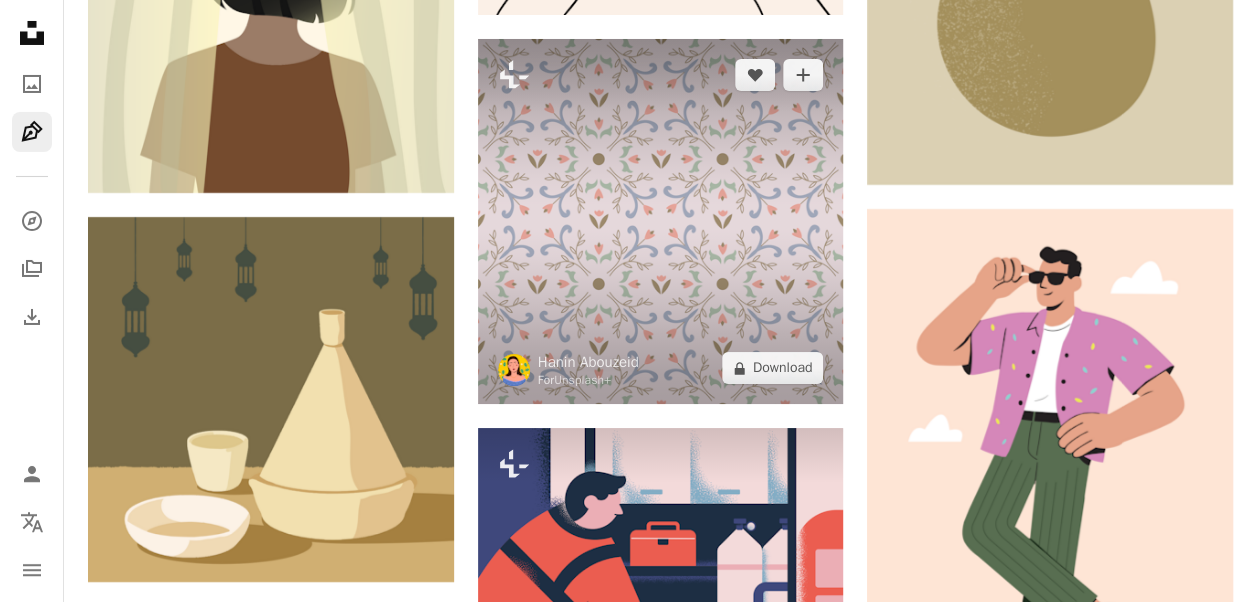 click at bounding box center (661, 222) 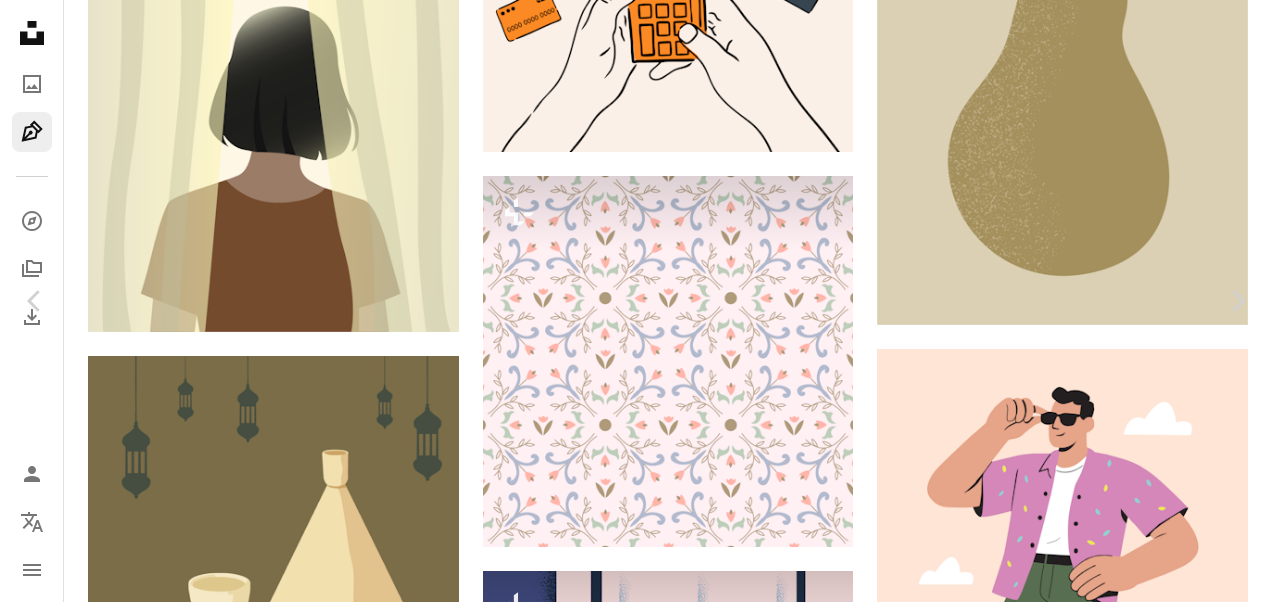 scroll, scrollTop: 2300, scrollLeft: 0, axis: vertical 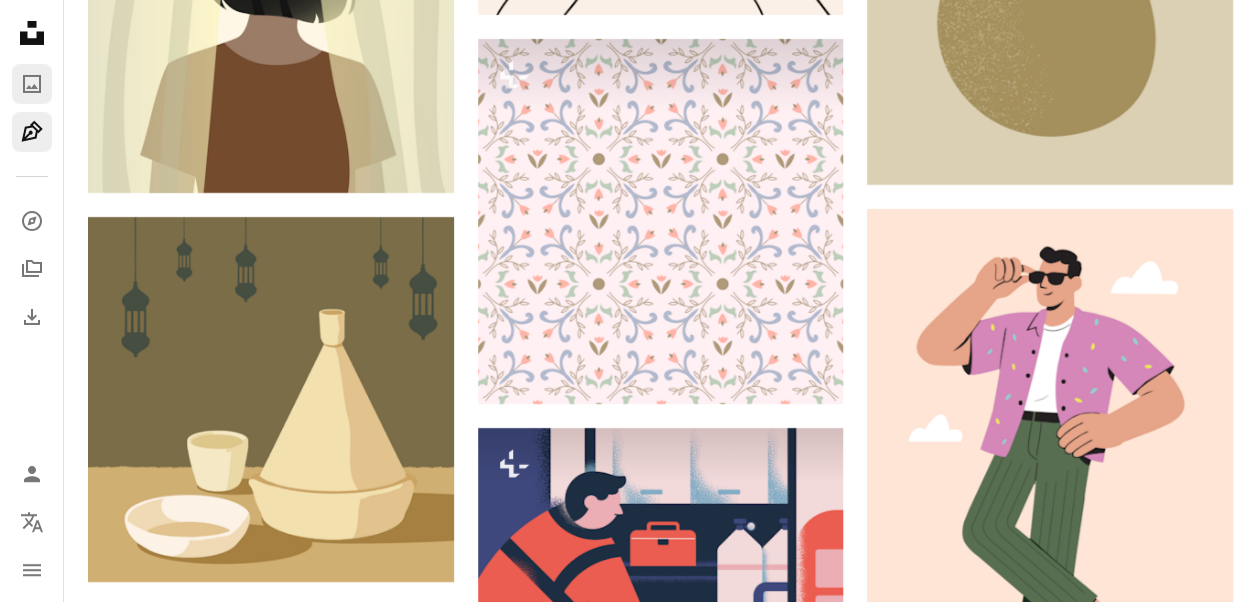 click on "A photo" at bounding box center [32, 84] 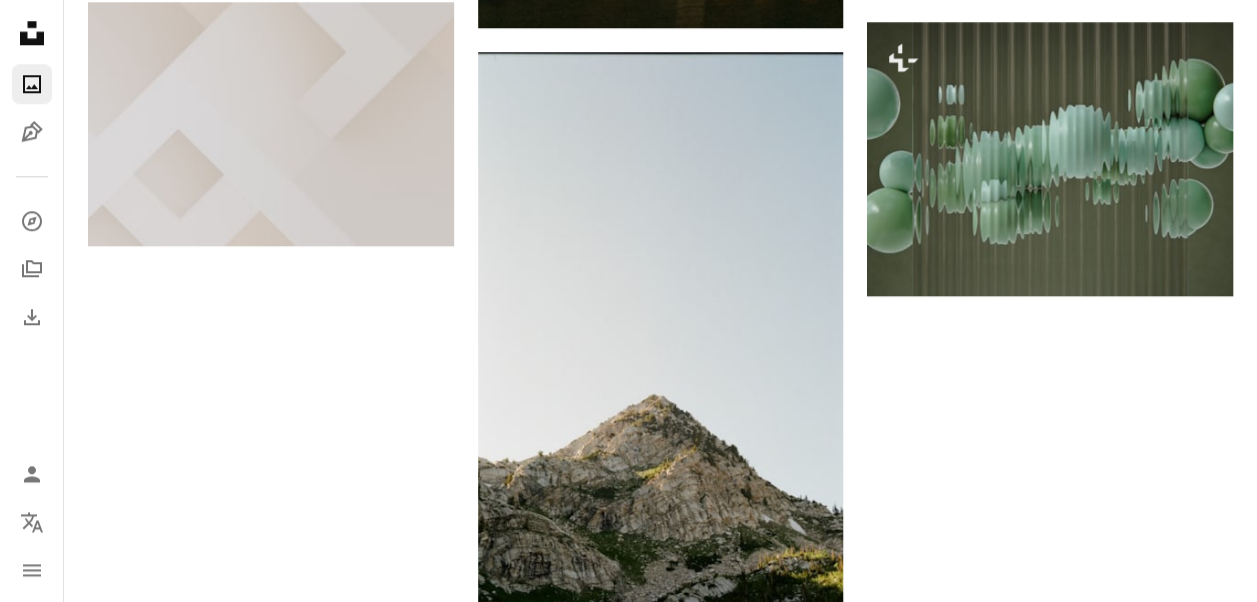 scroll, scrollTop: 0, scrollLeft: 0, axis: both 